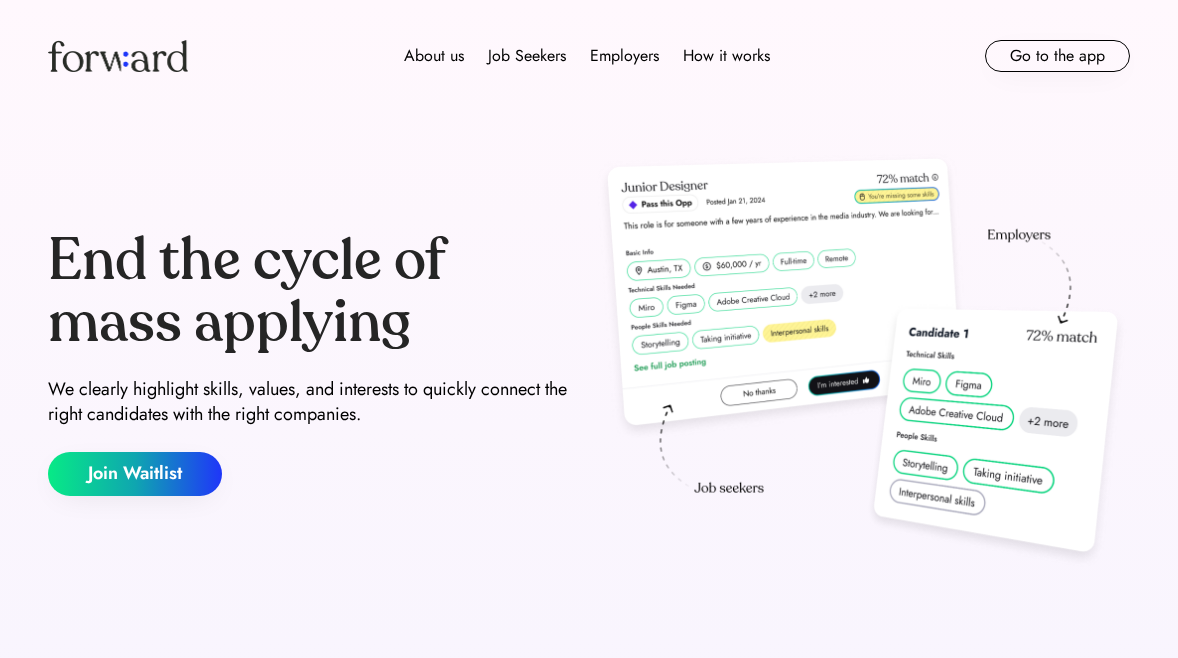 scroll, scrollTop: 0, scrollLeft: 0, axis: both 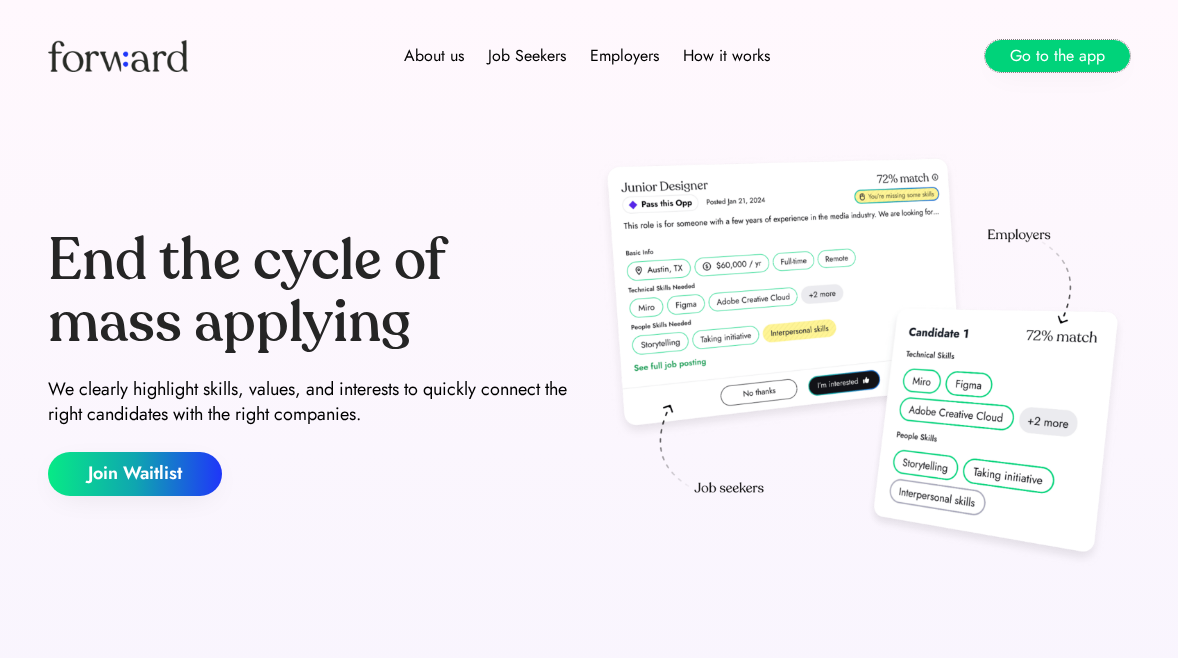 click on "Go to the app" at bounding box center (1057, 56) 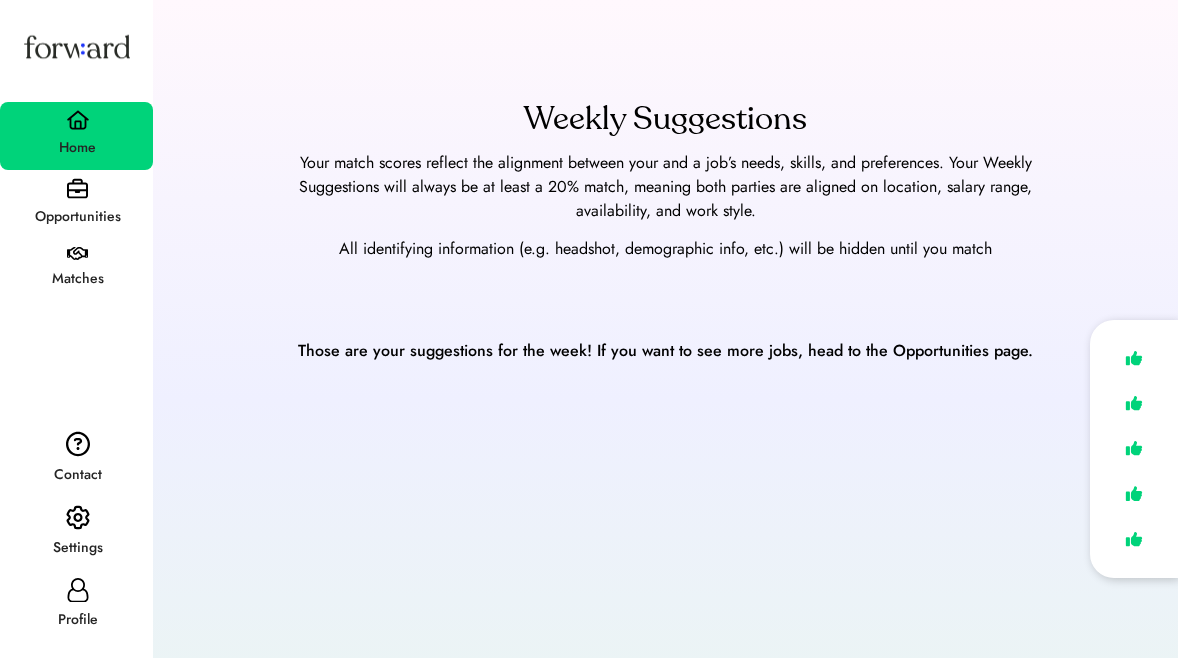 scroll, scrollTop: 0, scrollLeft: 0, axis: both 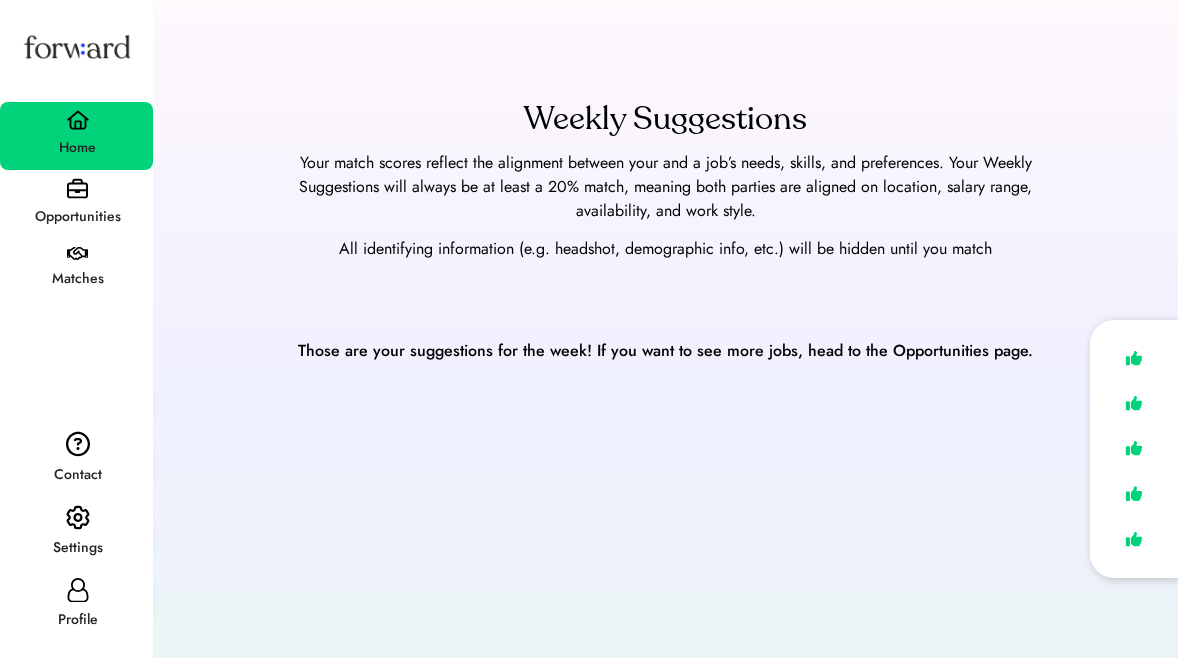 click on "Settings" at bounding box center [77, 548] 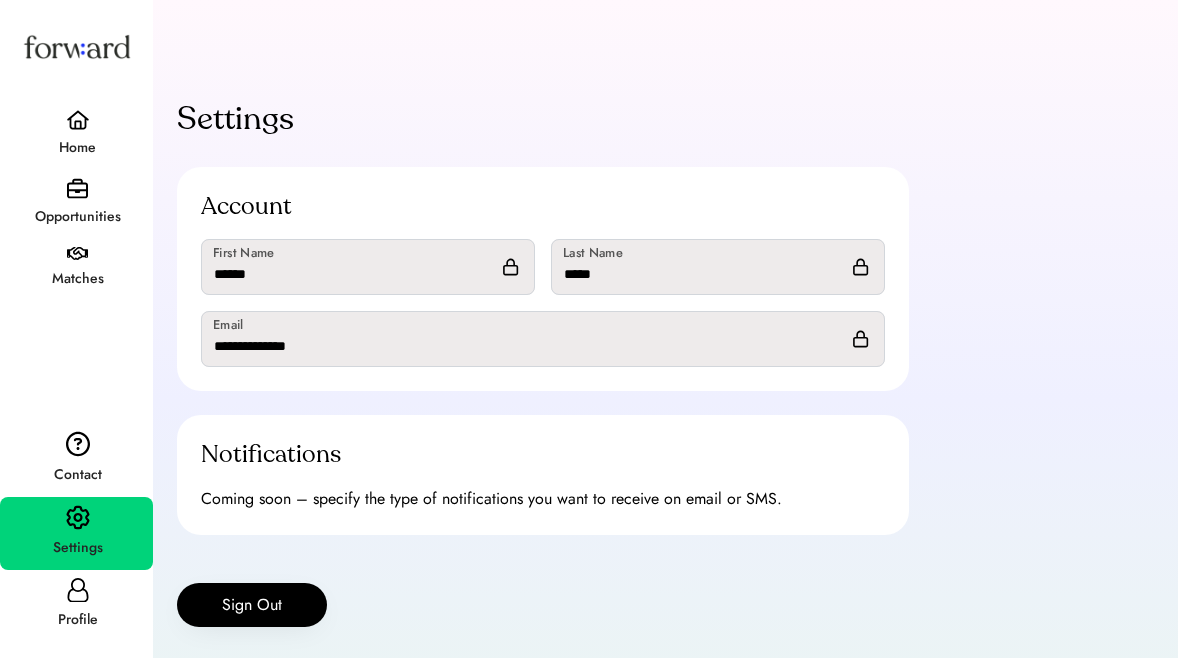 click on "Settings Account [FIRST] [LAST] [EMAIL] Notifications Coming soon – specify the type of notifications you want to receive on email or SMS. Sign Out" at bounding box center [543, 400] 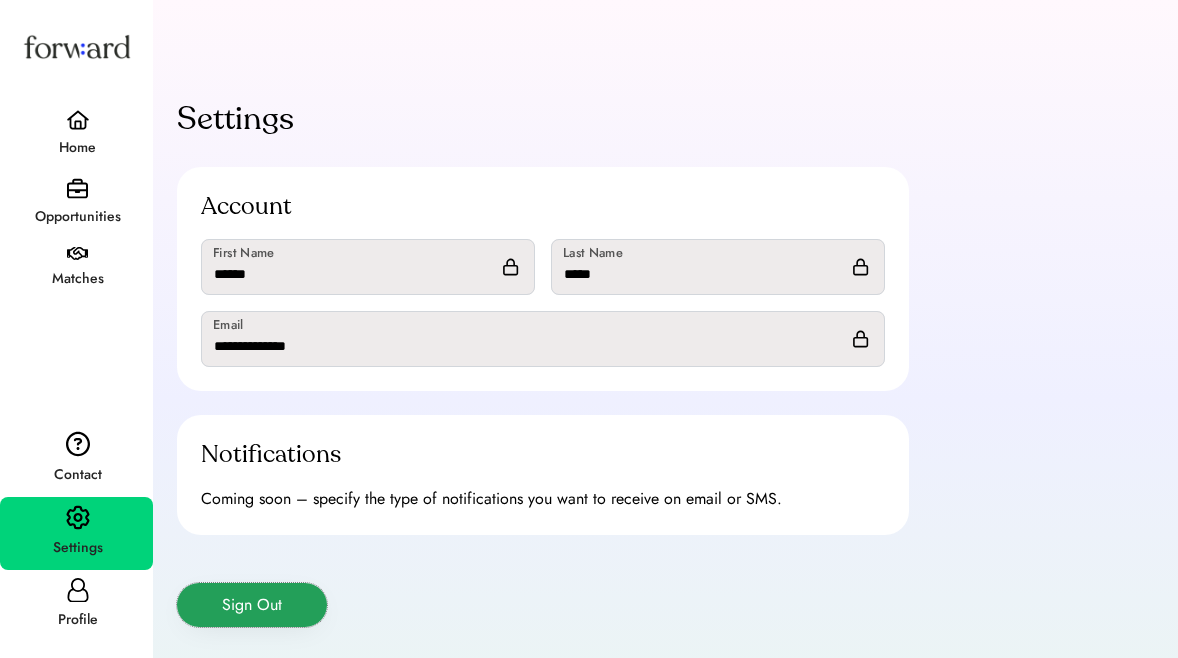 click on "Sign Out" at bounding box center (252, 605) 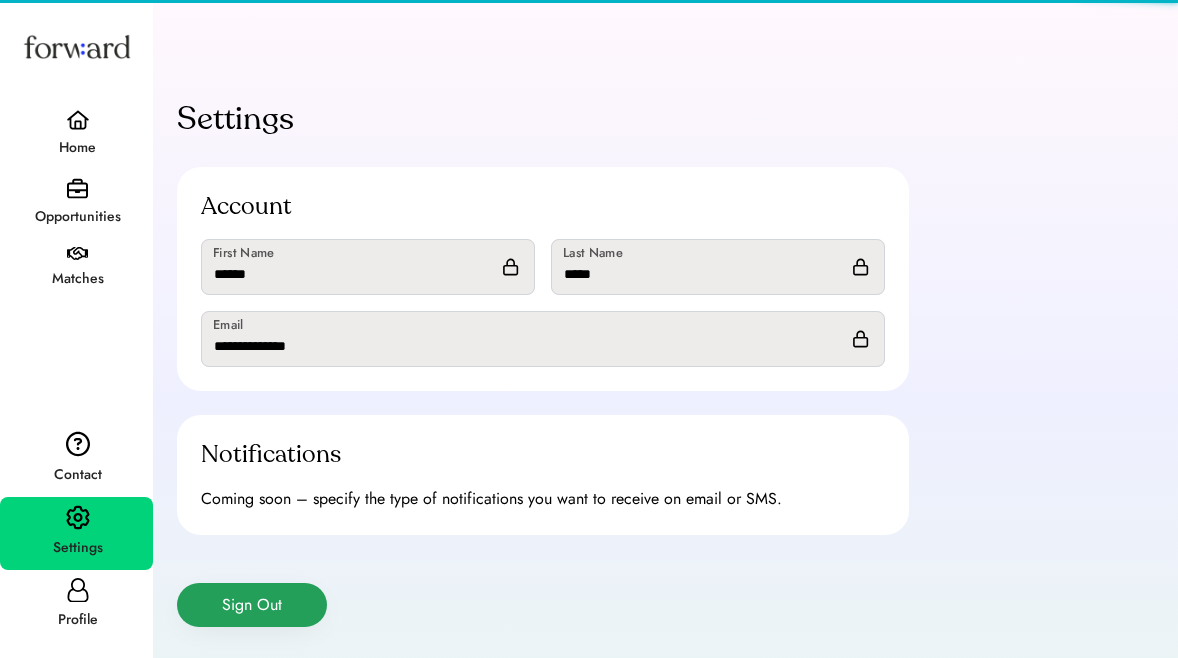 type 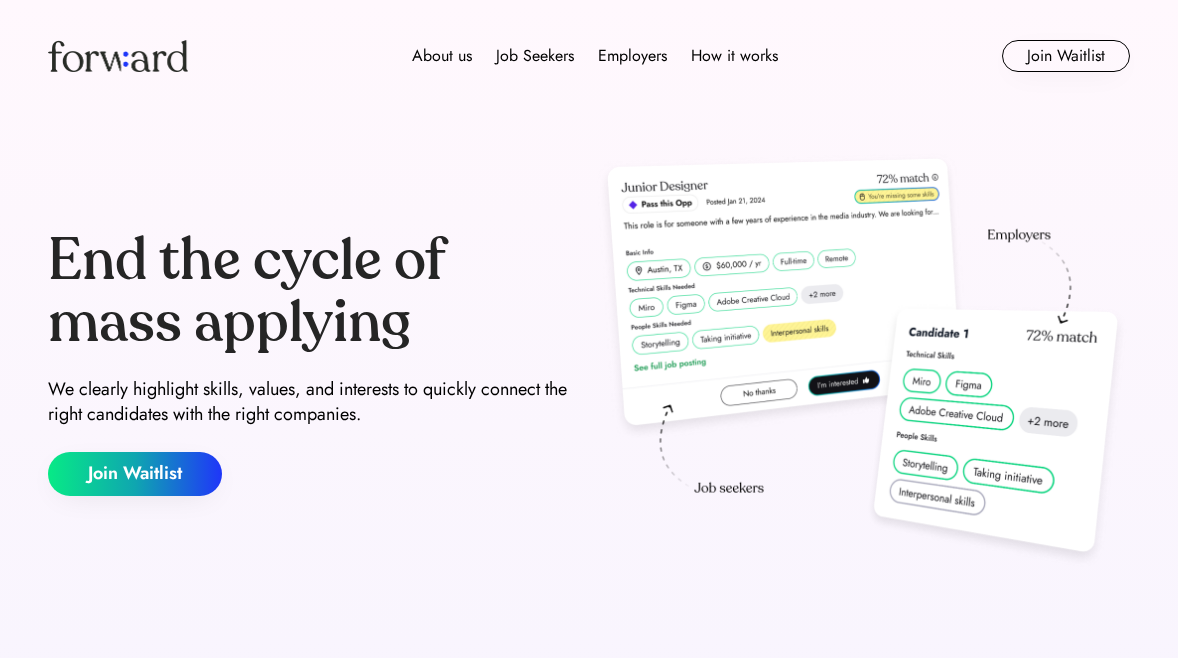 scroll, scrollTop: 0, scrollLeft: 0, axis: both 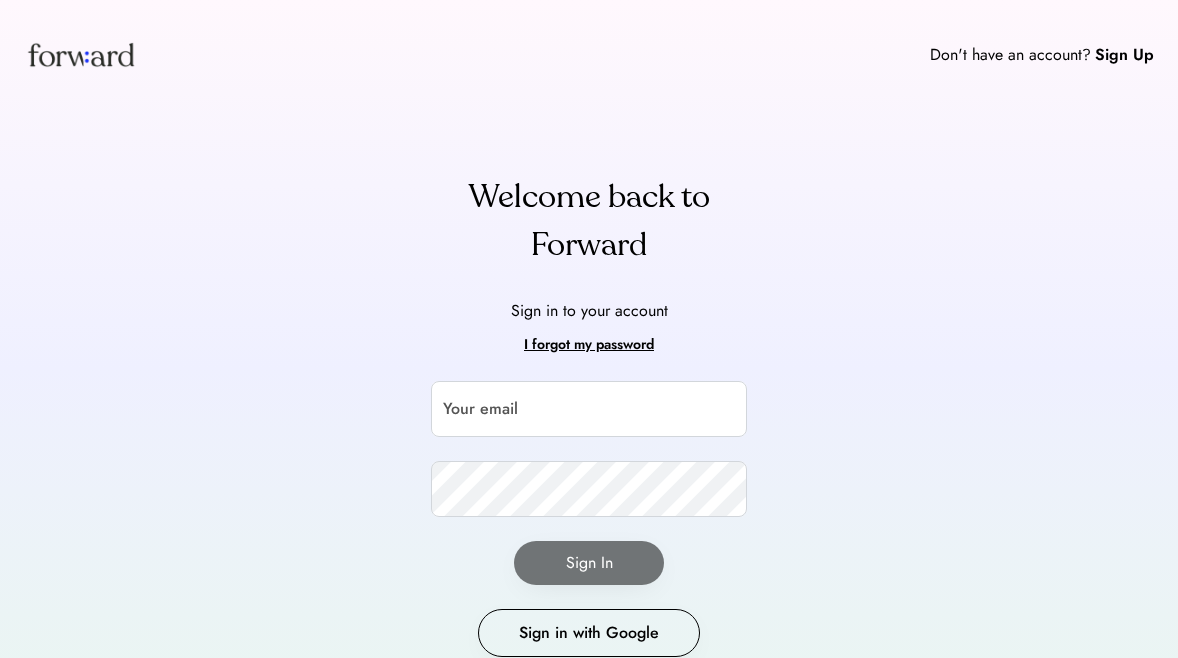 click on "Welcome back to Forward Sign in to your account I forgot my password Your email Your password Sign In Sign in with Google" at bounding box center (589, 455) 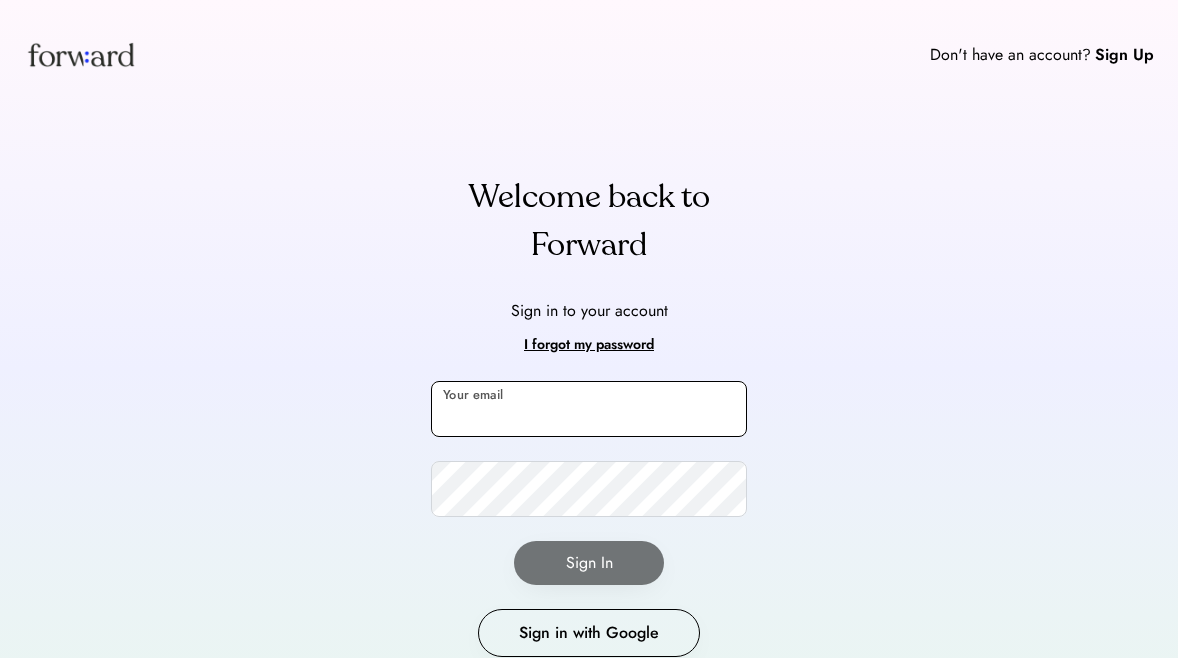 click at bounding box center [589, 409] 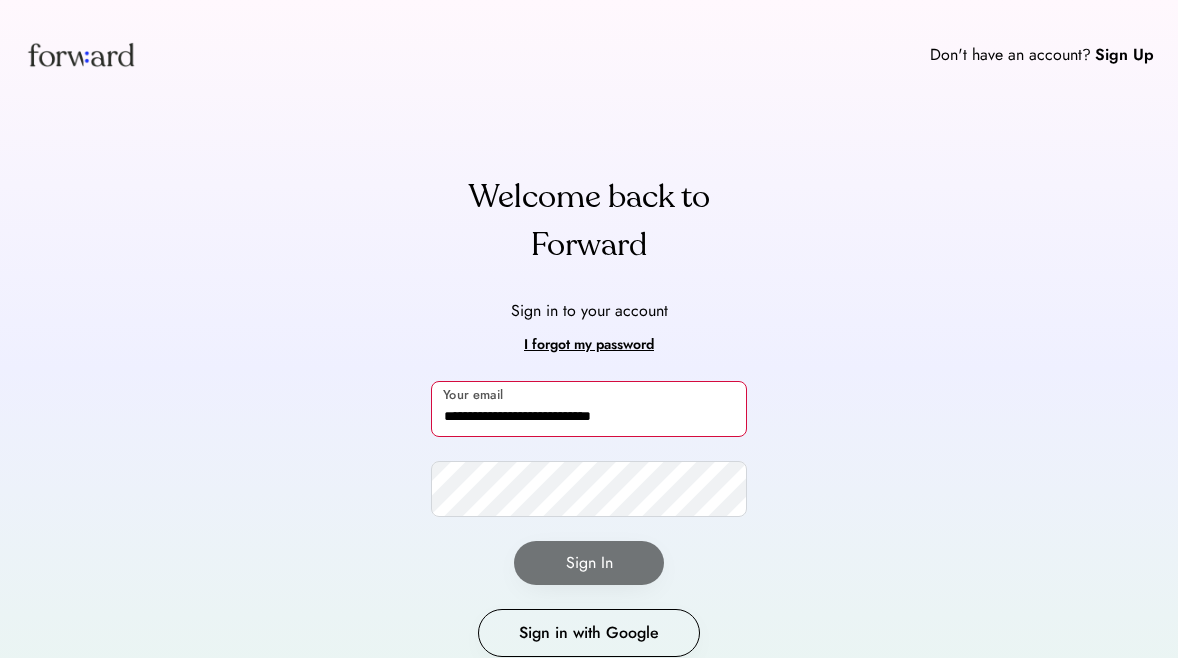 type on "**********" 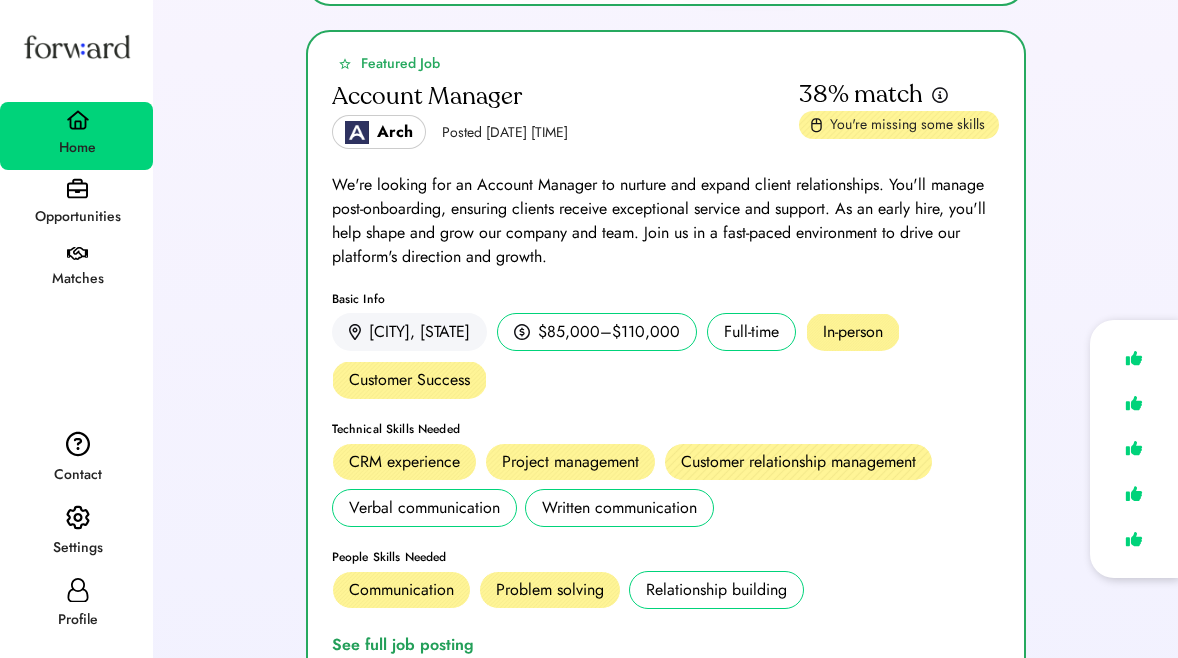 scroll, scrollTop: 1144, scrollLeft: 0, axis: vertical 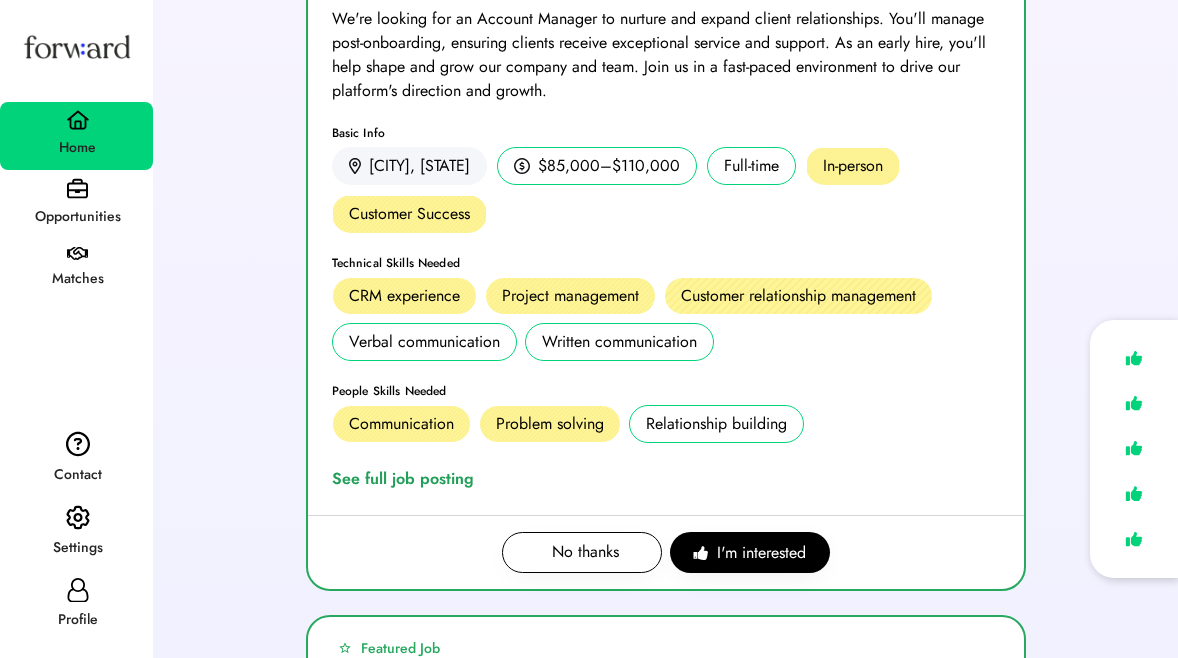 click 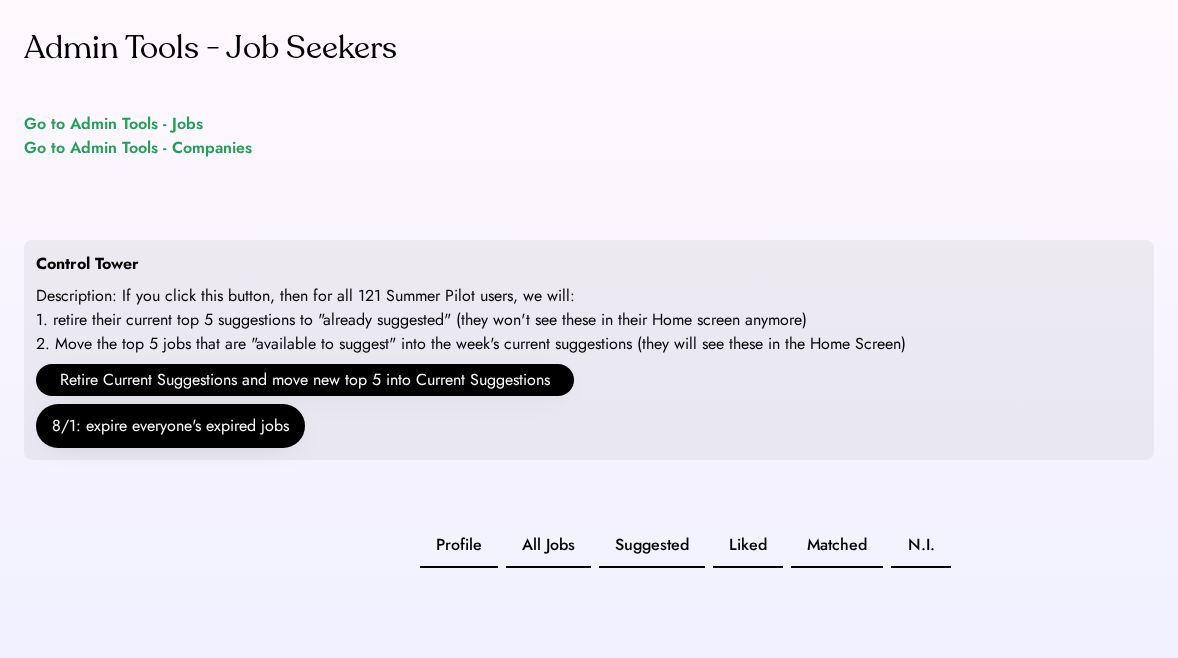 scroll, scrollTop: 0, scrollLeft: 0, axis: both 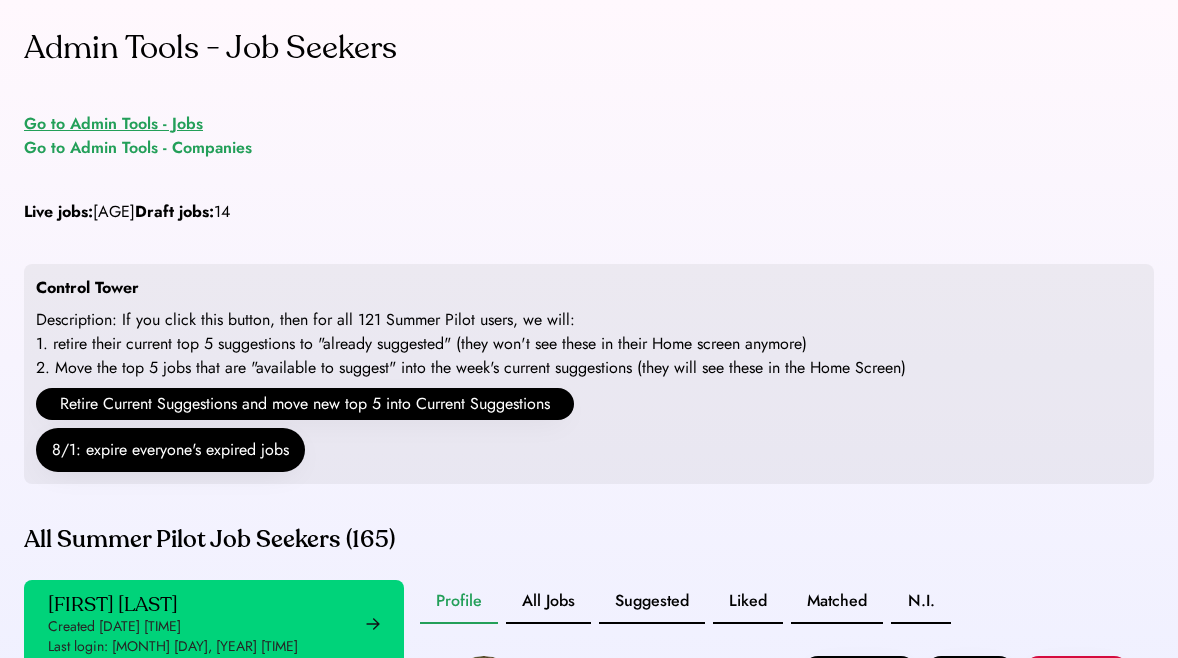 click on "Go to Admin Tools - Jobs" at bounding box center [113, 124] 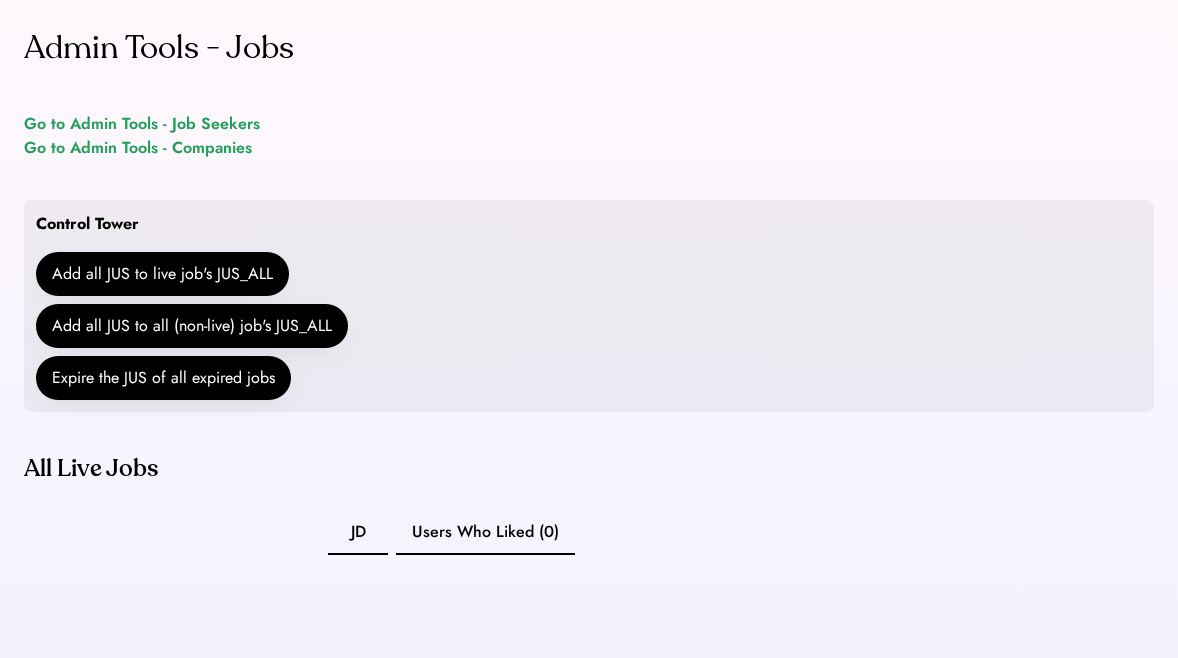 scroll, scrollTop: 0, scrollLeft: 0, axis: both 